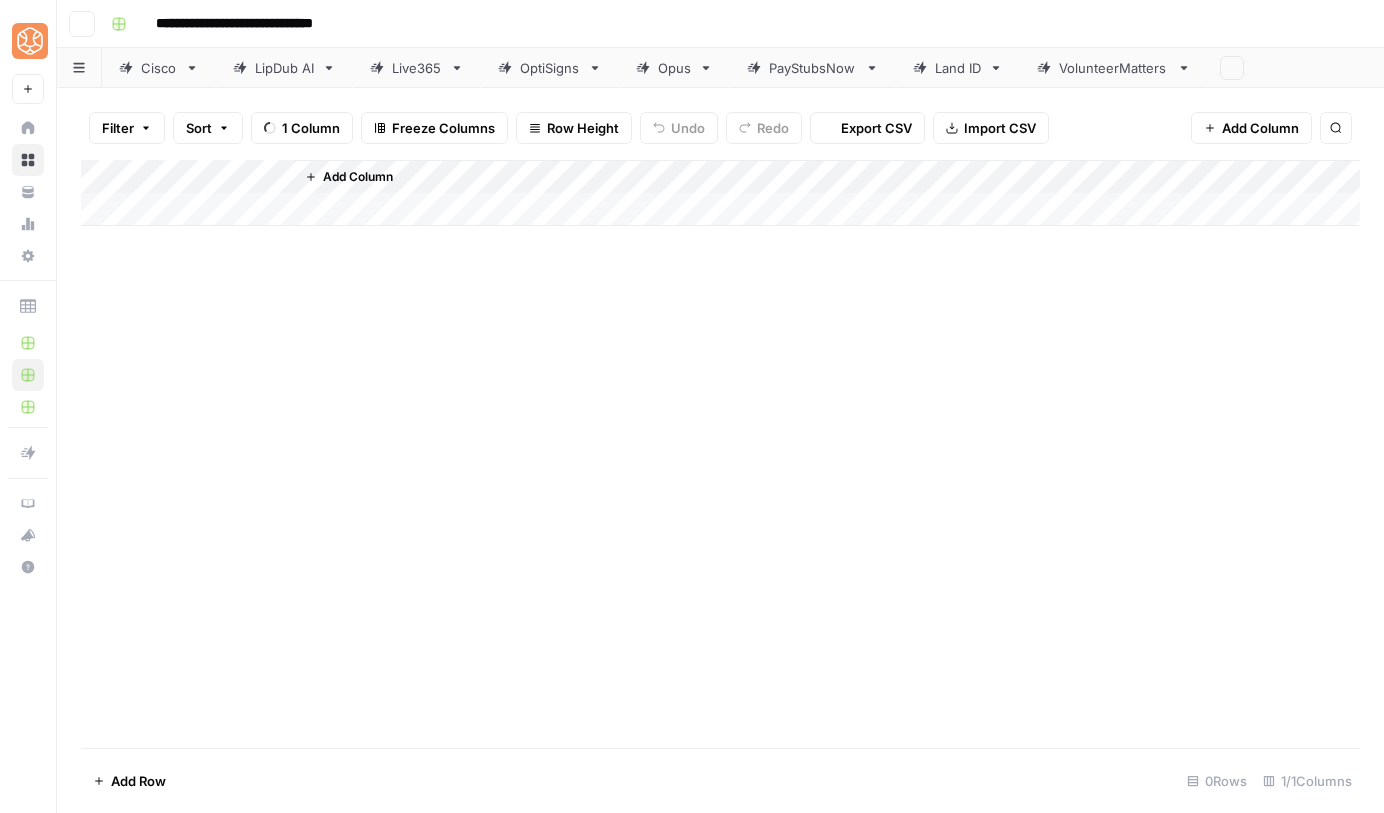 scroll, scrollTop: 0, scrollLeft: 0, axis: both 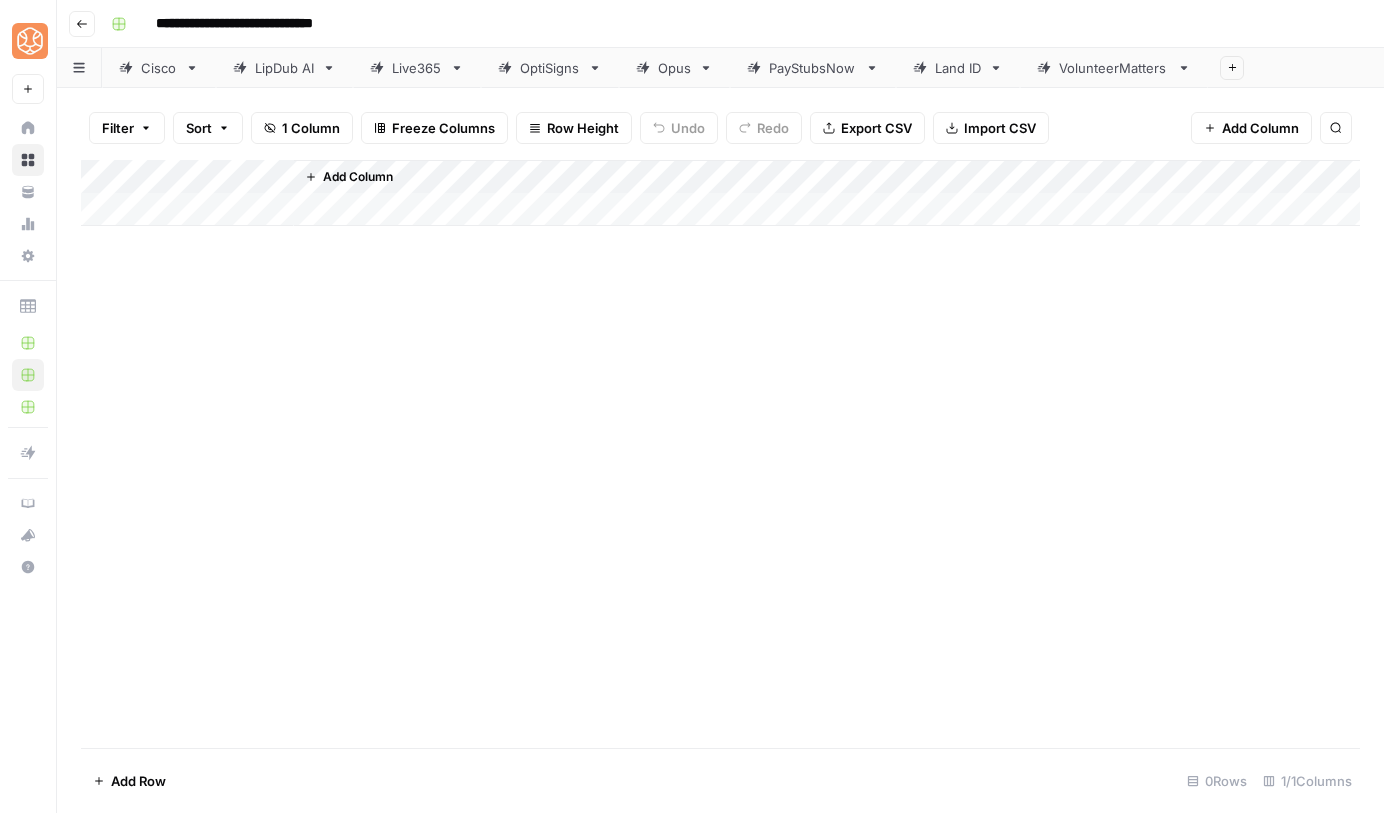 click on "Live365" at bounding box center (417, 68) 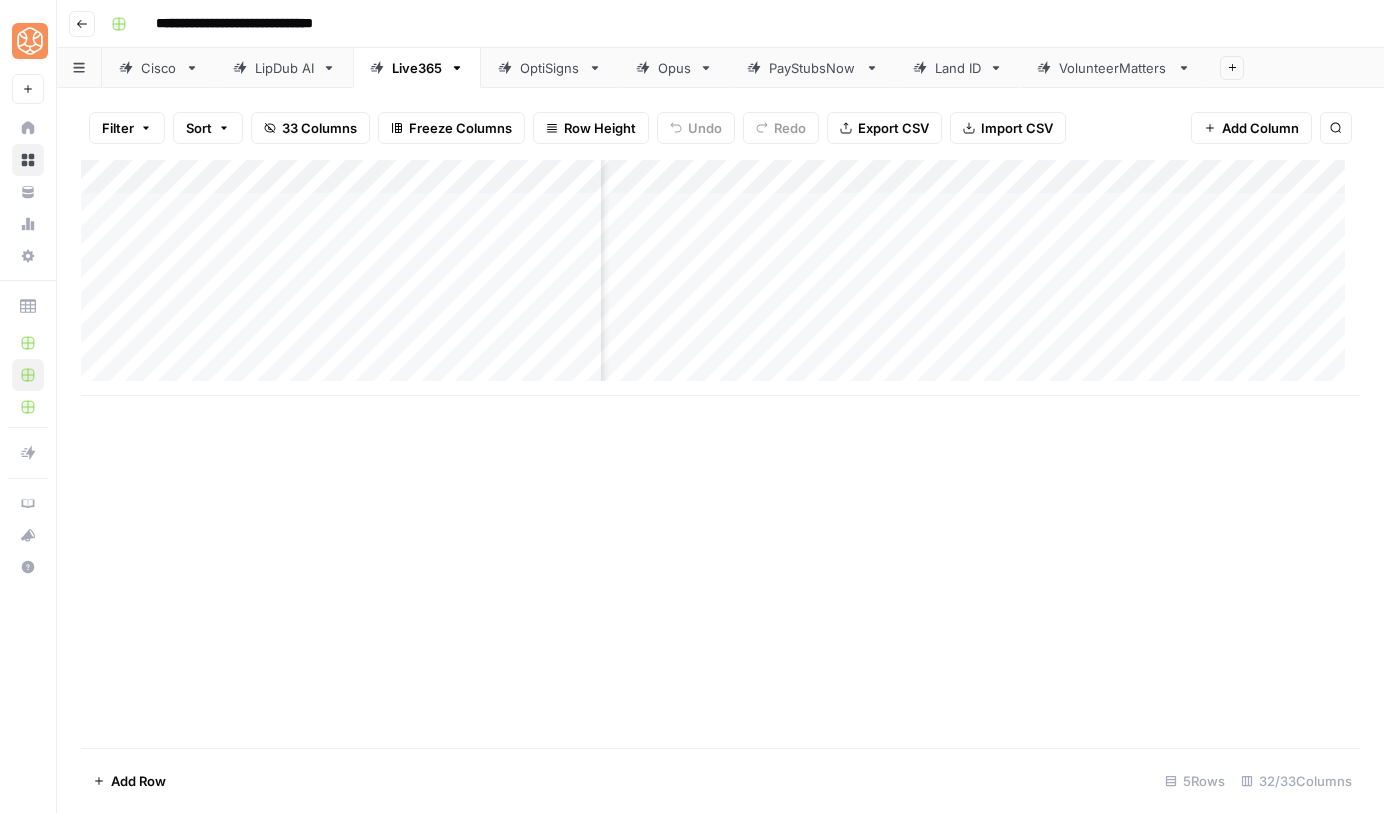 scroll, scrollTop: 0, scrollLeft: 1243, axis: horizontal 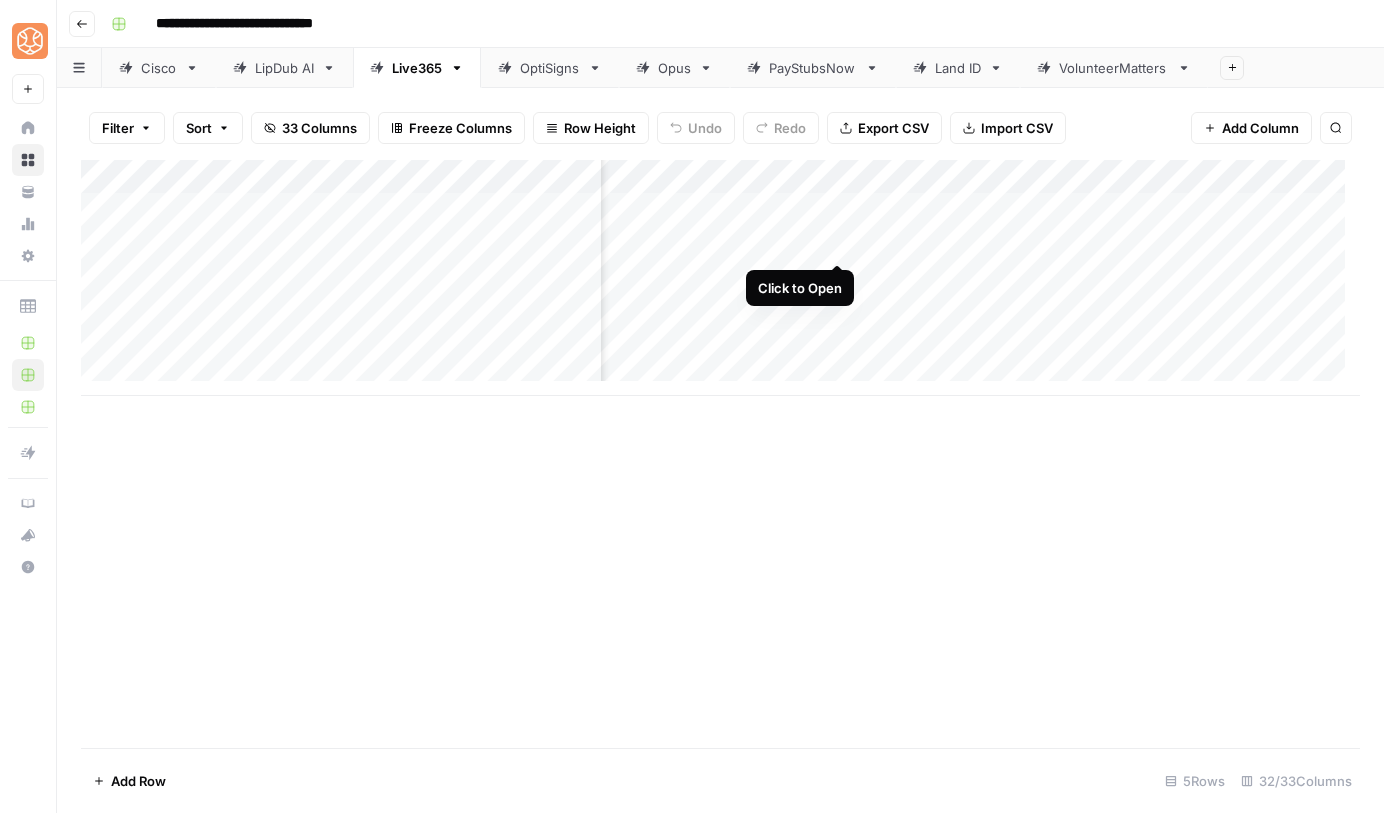 click on "Add Column" at bounding box center [720, 278] 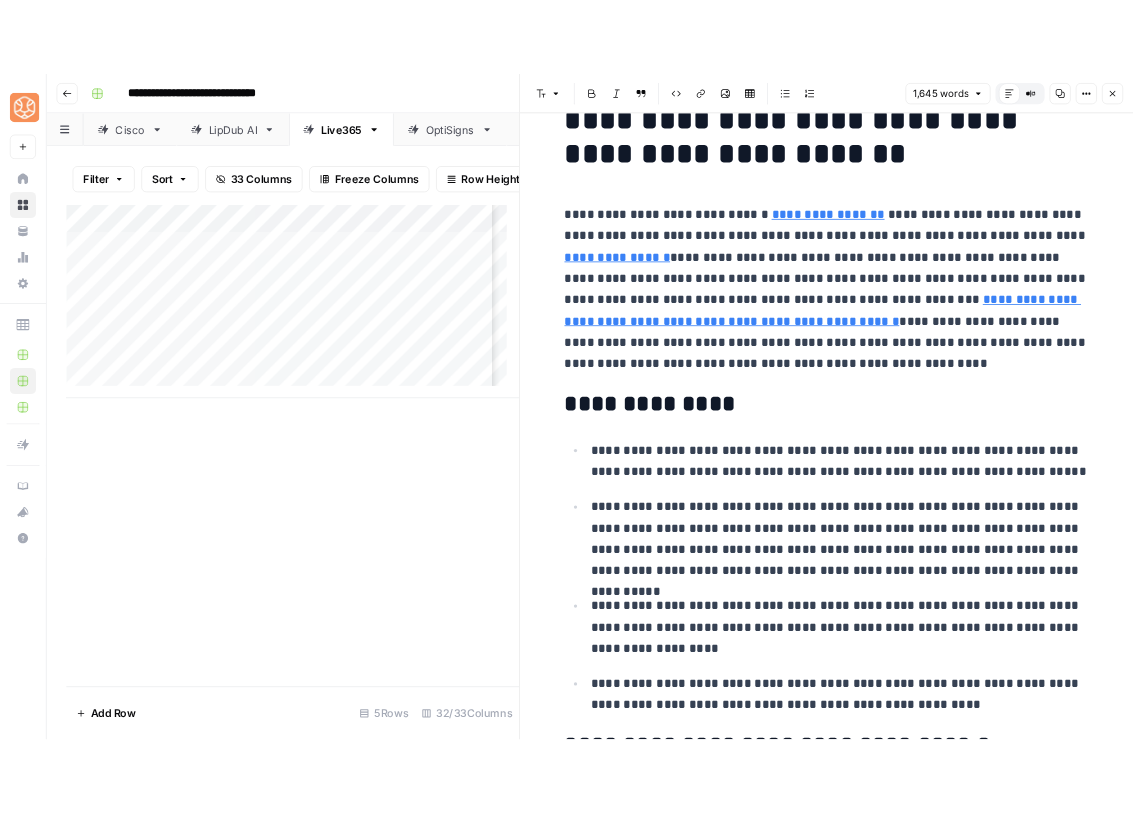 scroll, scrollTop: 0, scrollLeft: 0, axis: both 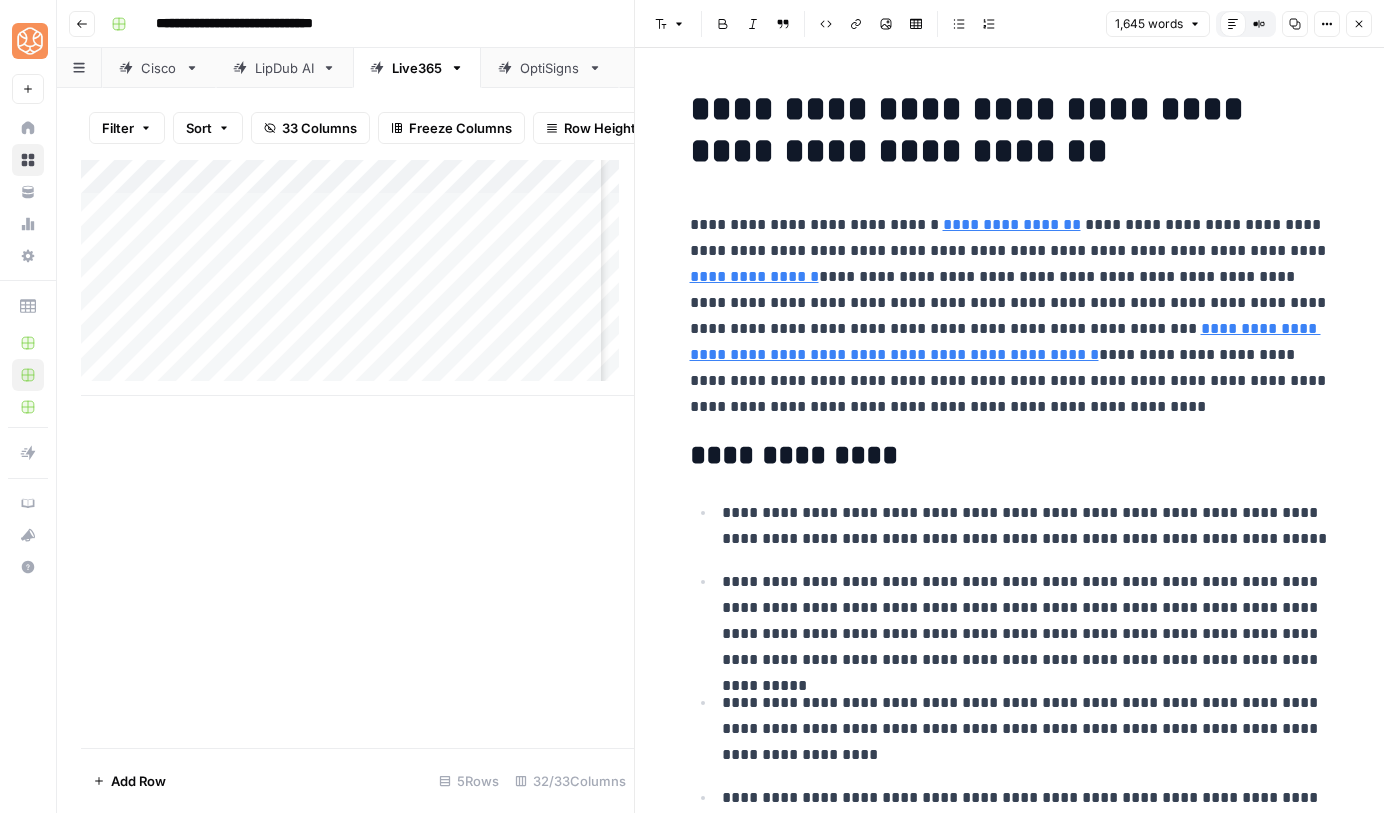 click on "**********" at bounding box center [1010, 316] 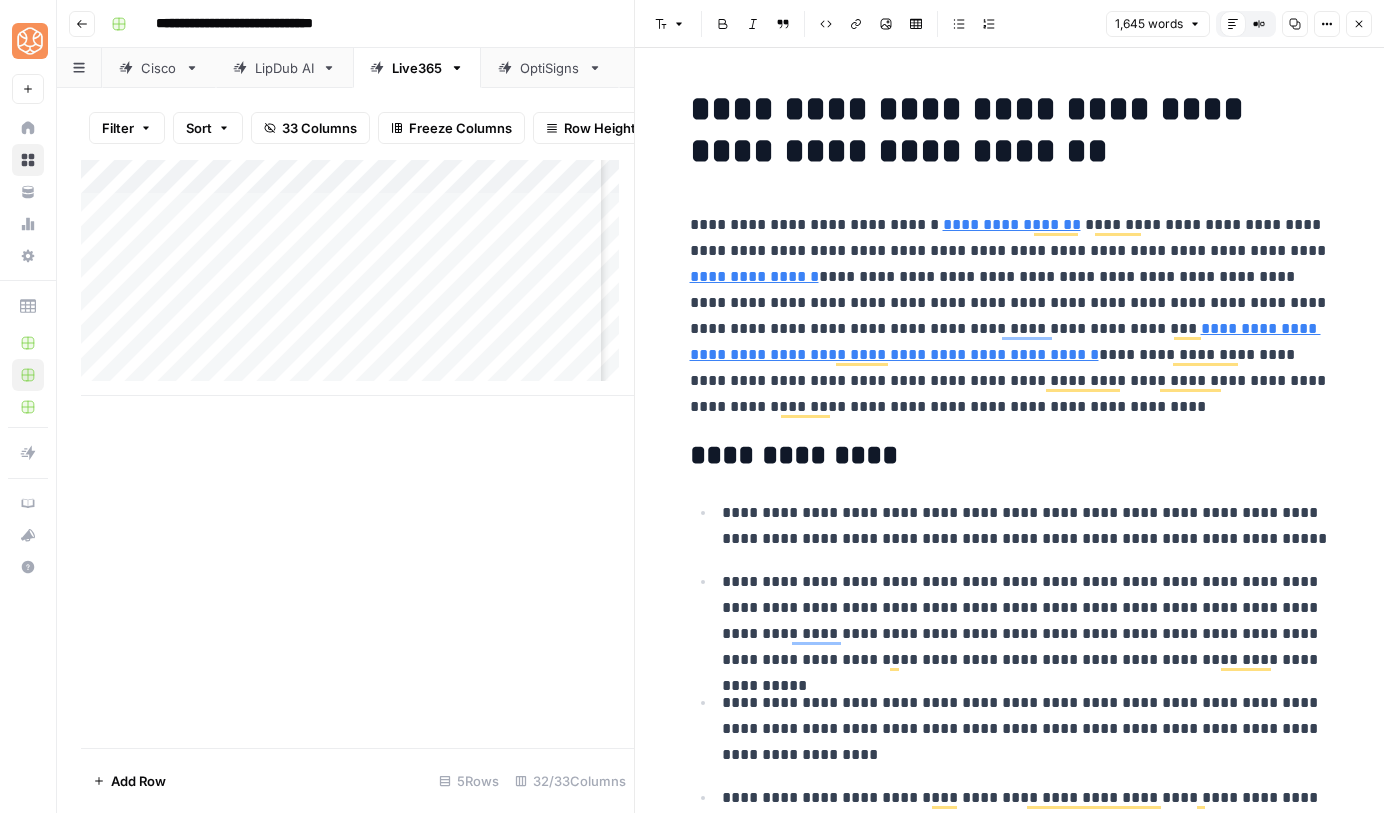 click on "**********" at bounding box center (1010, 316) 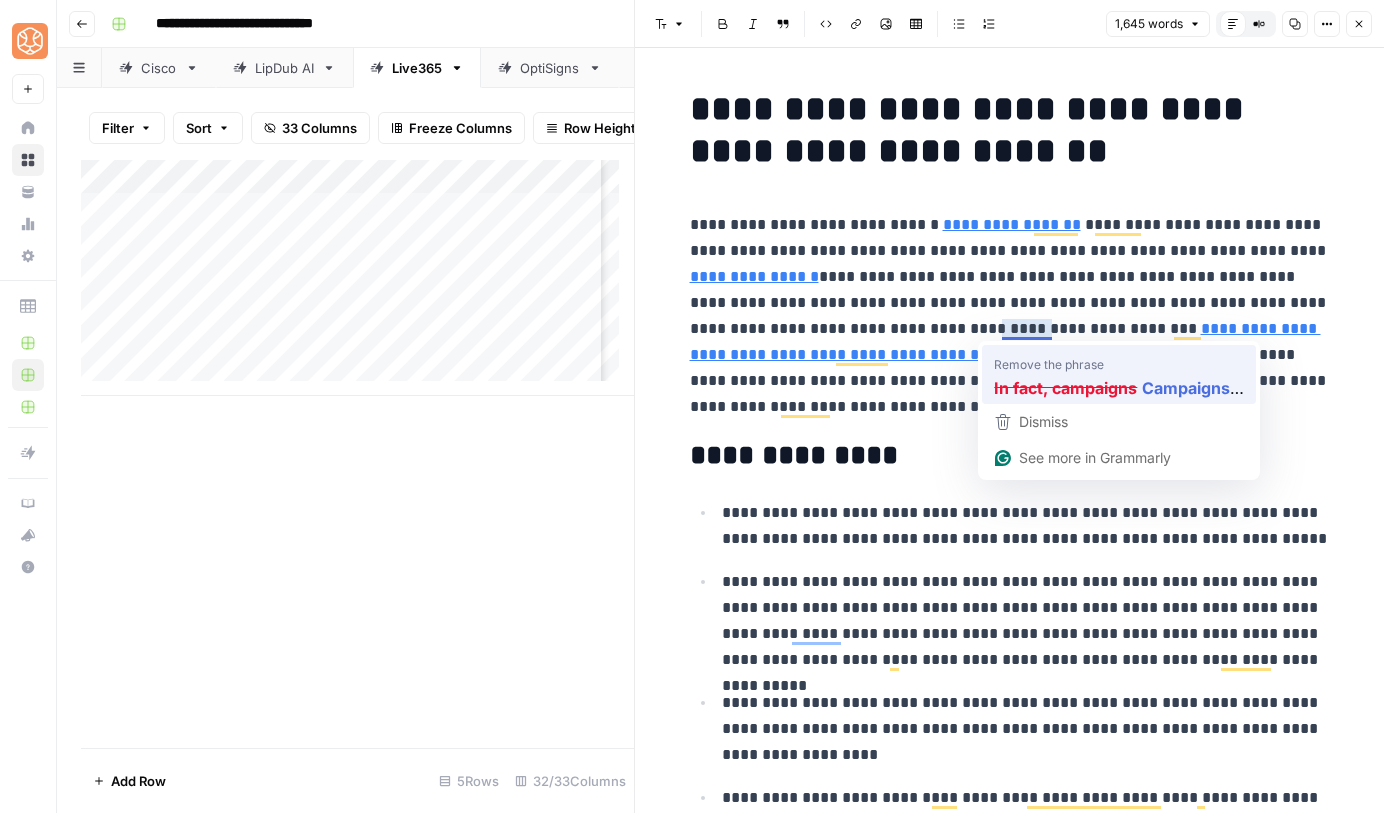 type 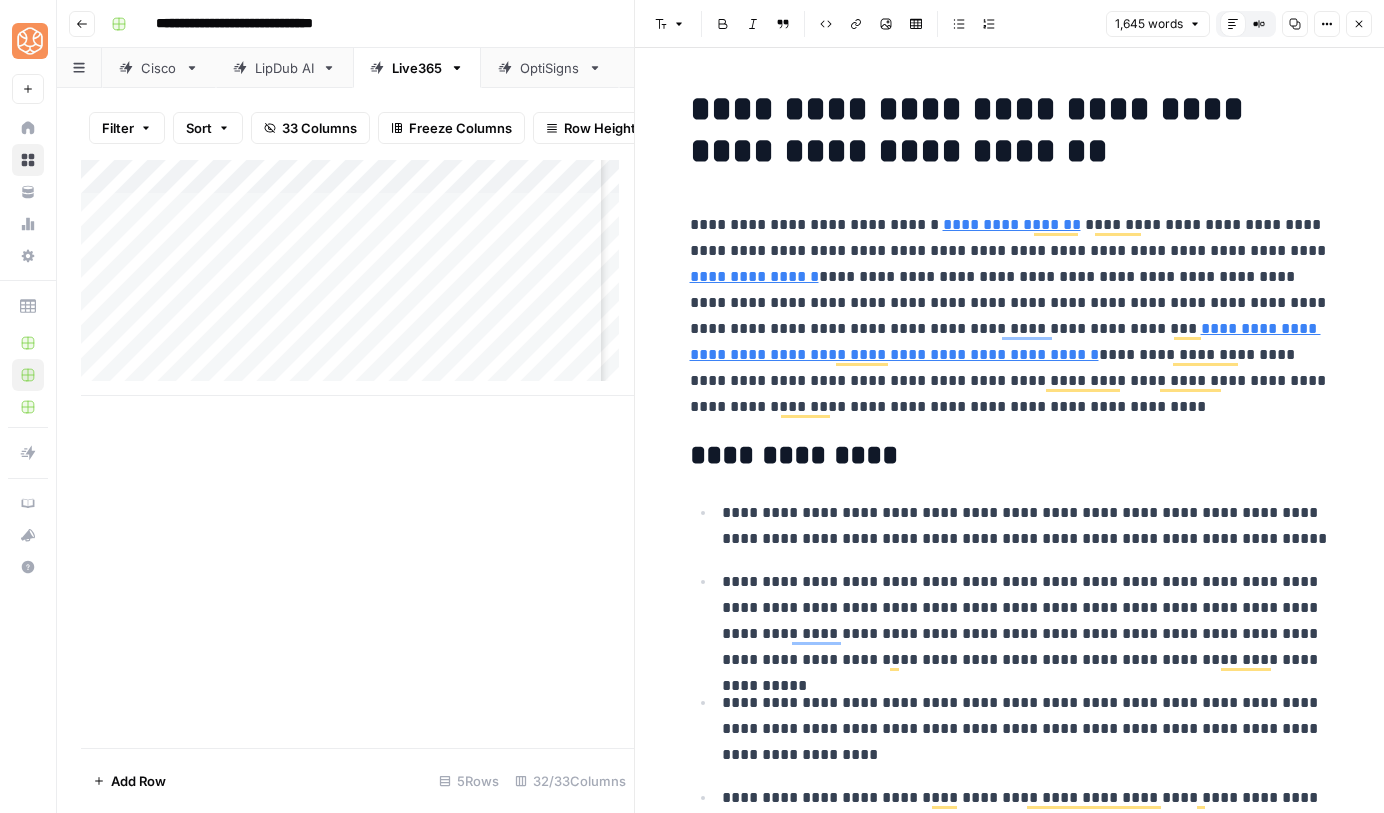 click on "**********" at bounding box center [1010, 316] 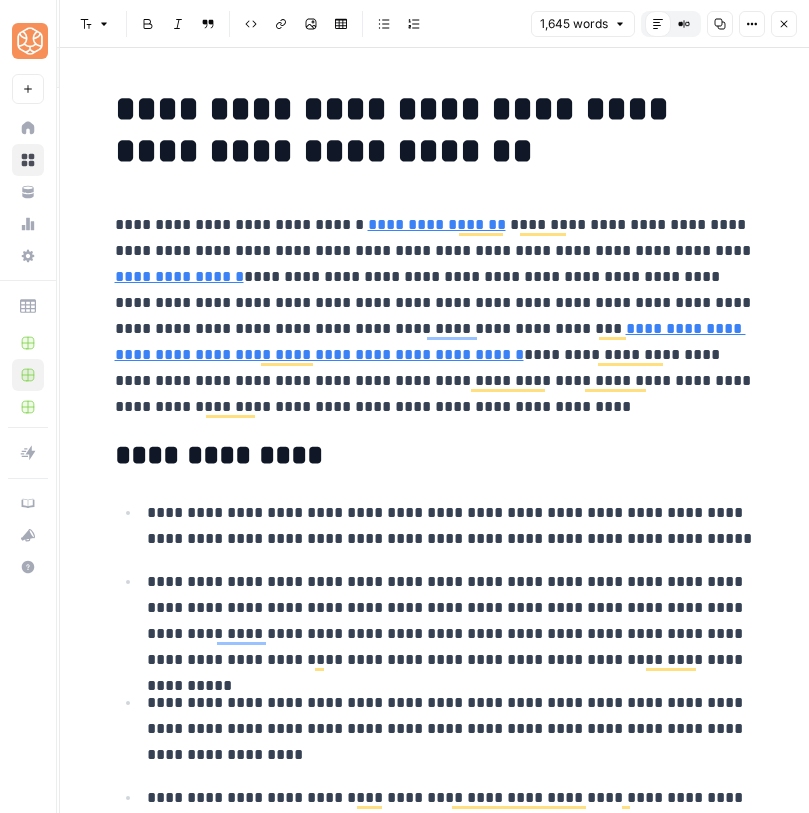 click on "**********" at bounding box center (435, 456) 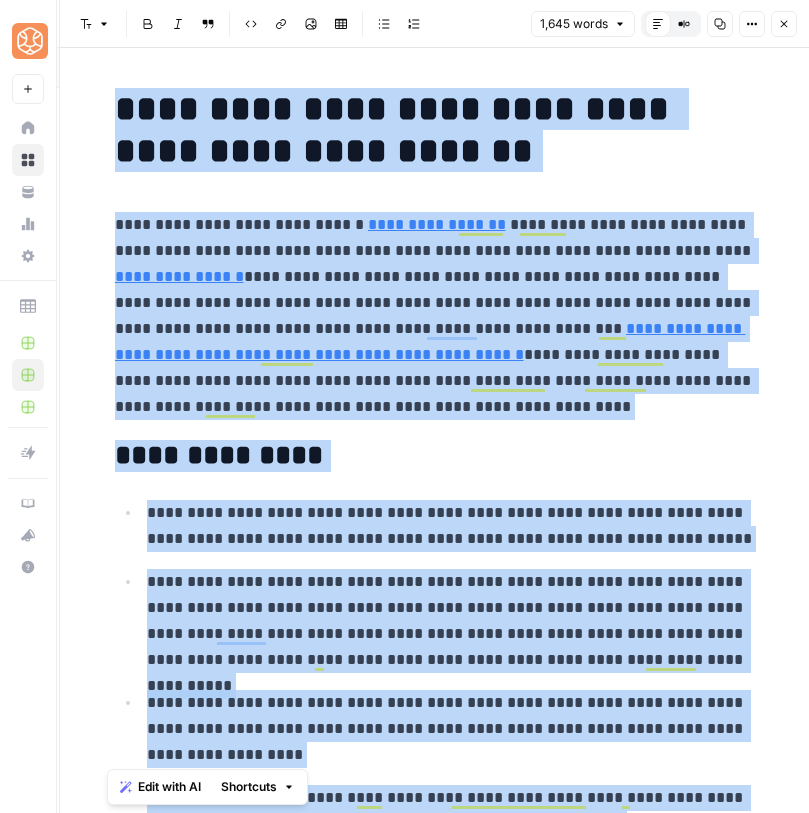 copy on "**********" 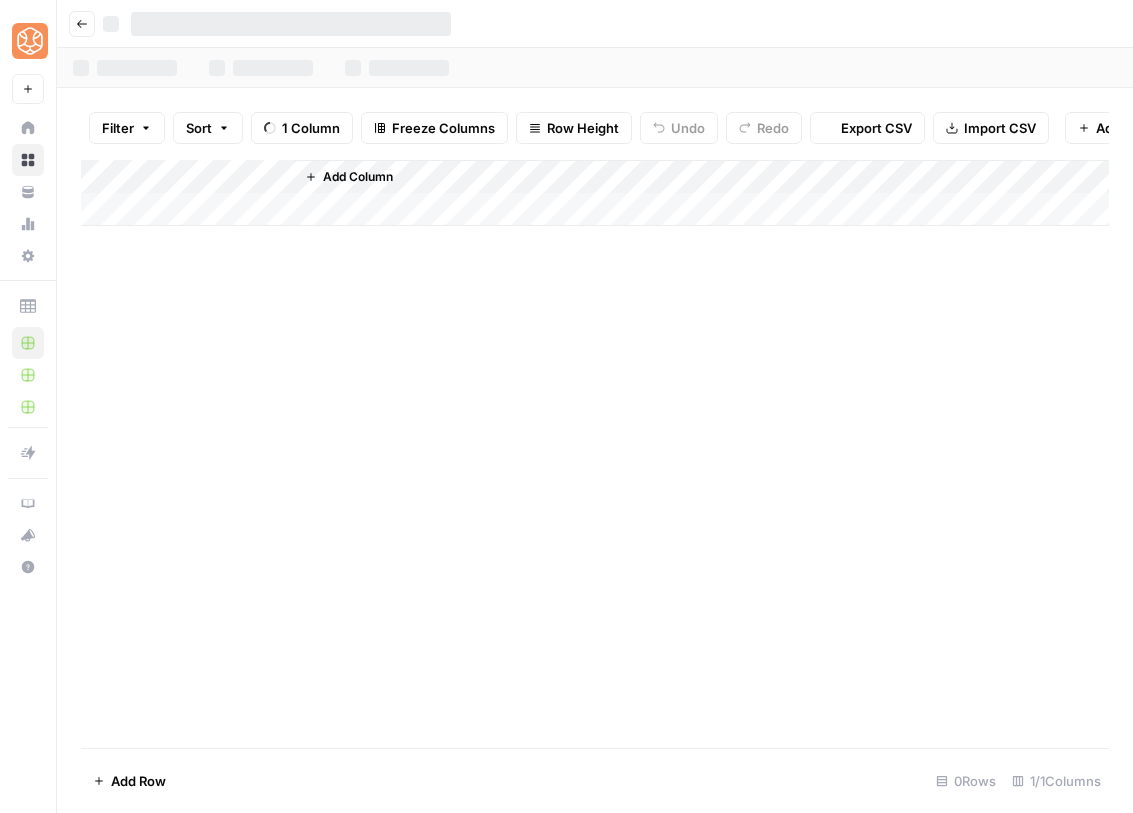 scroll, scrollTop: 0, scrollLeft: 0, axis: both 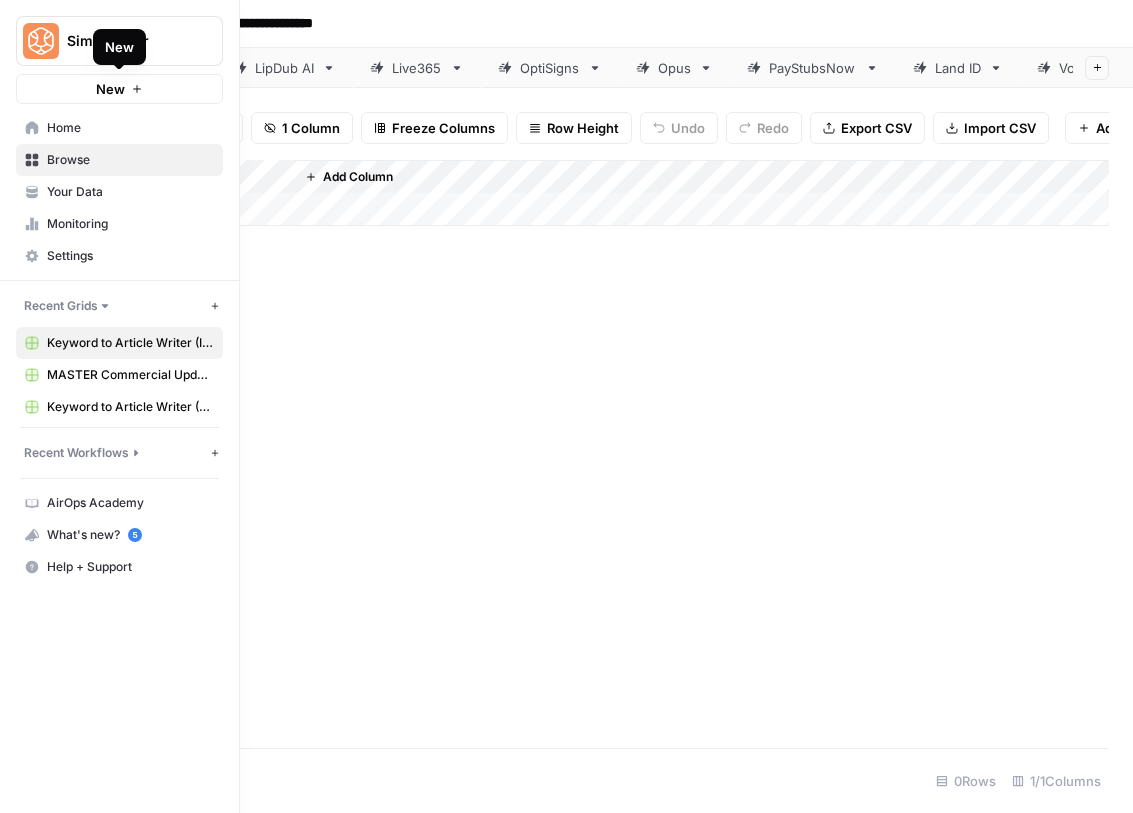 click on "Home" at bounding box center (130, 128) 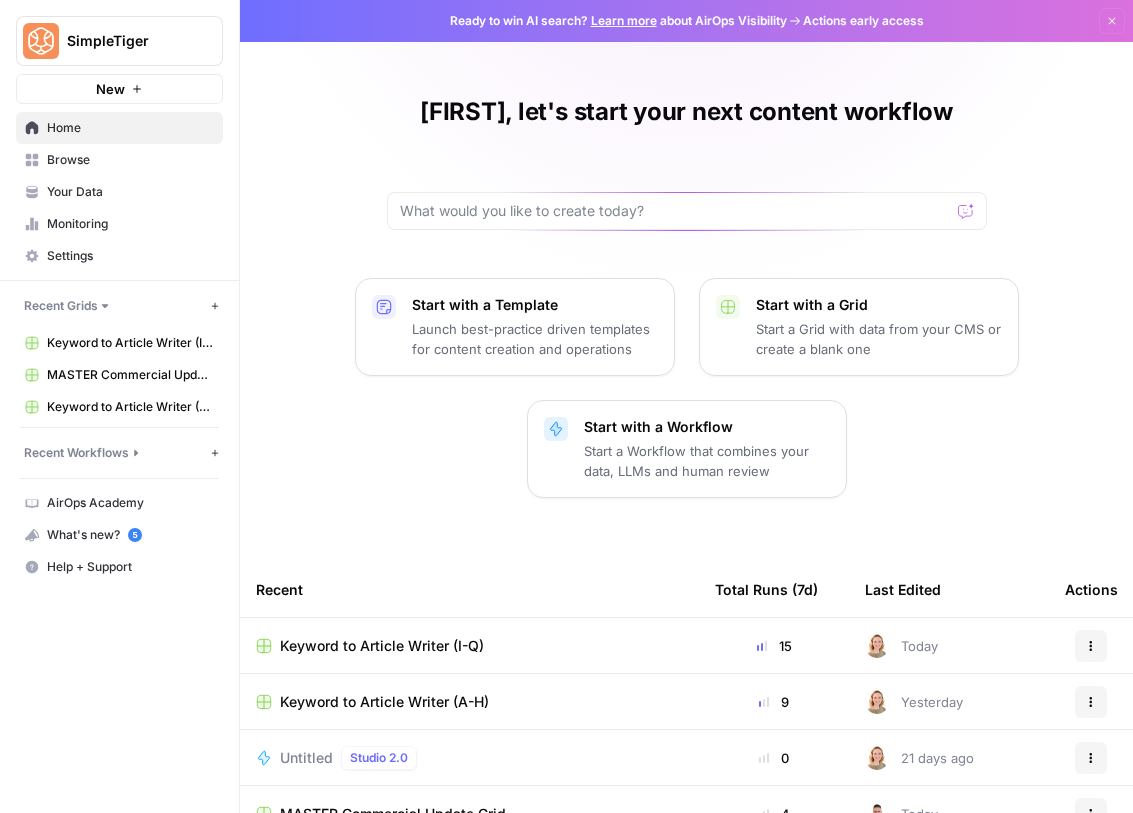 click on "Keyword to Article Writer (I-Q)" at bounding box center (130, 343) 